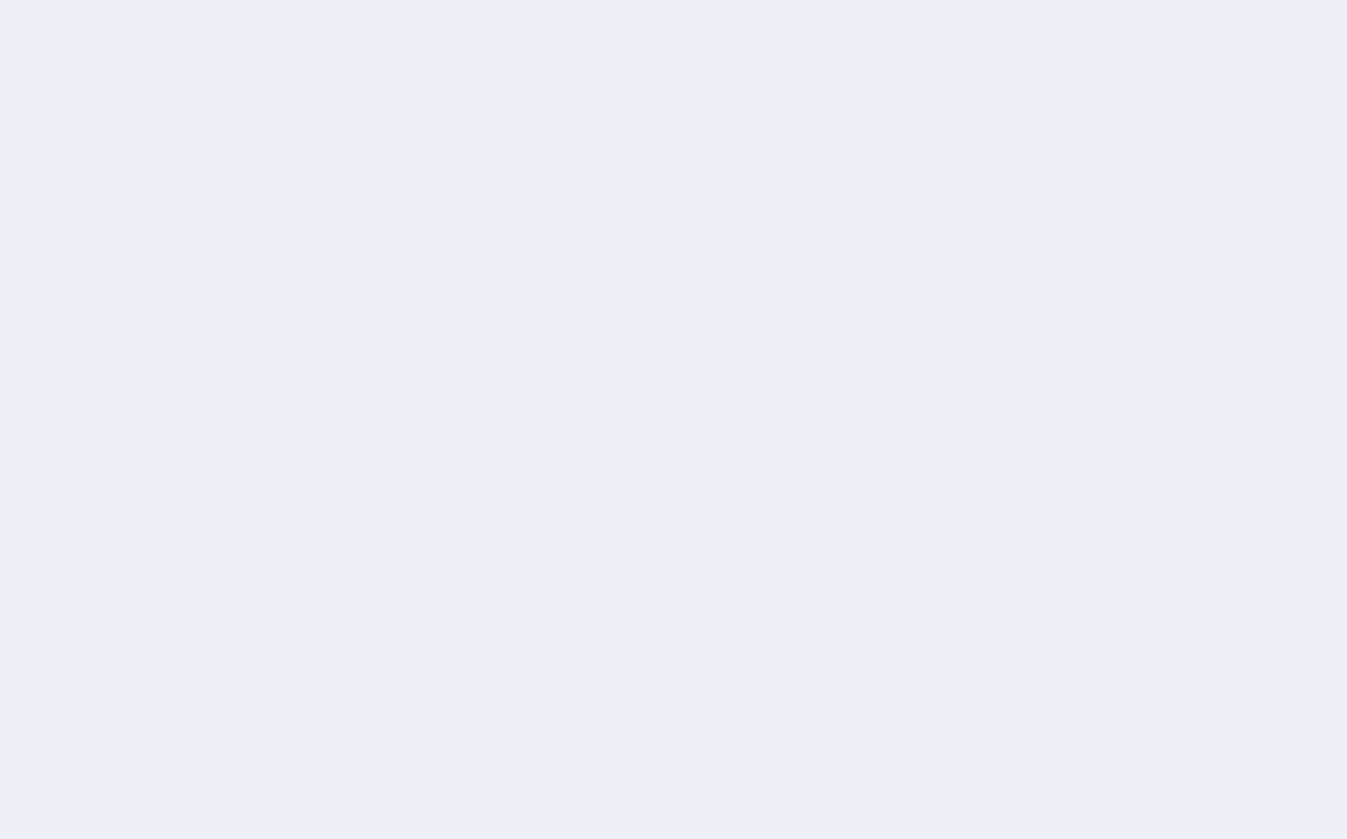 scroll, scrollTop: 0, scrollLeft: 0, axis: both 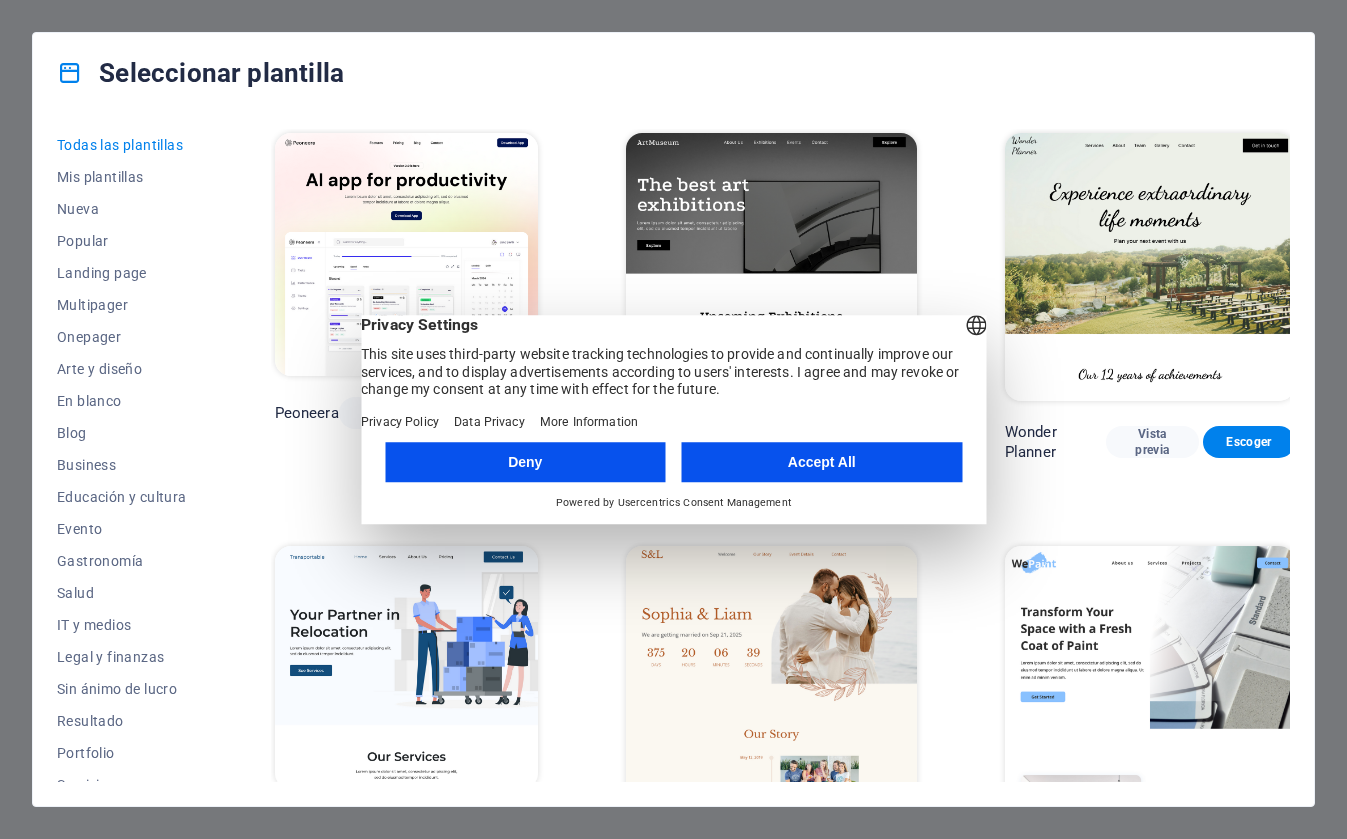 click on "Accept All" at bounding box center (822, 462) 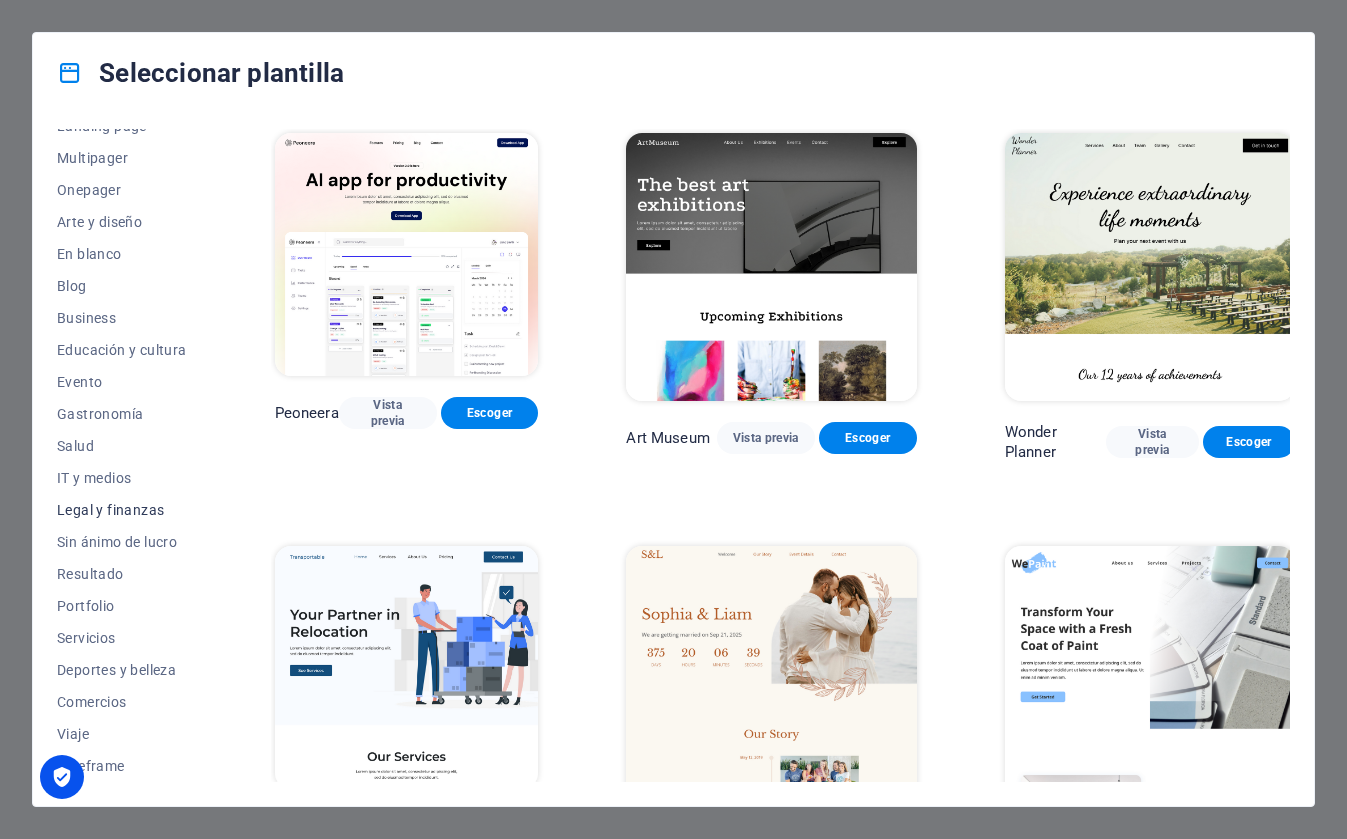 scroll, scrollTop: 0, scrollLeft: 0, axis: both 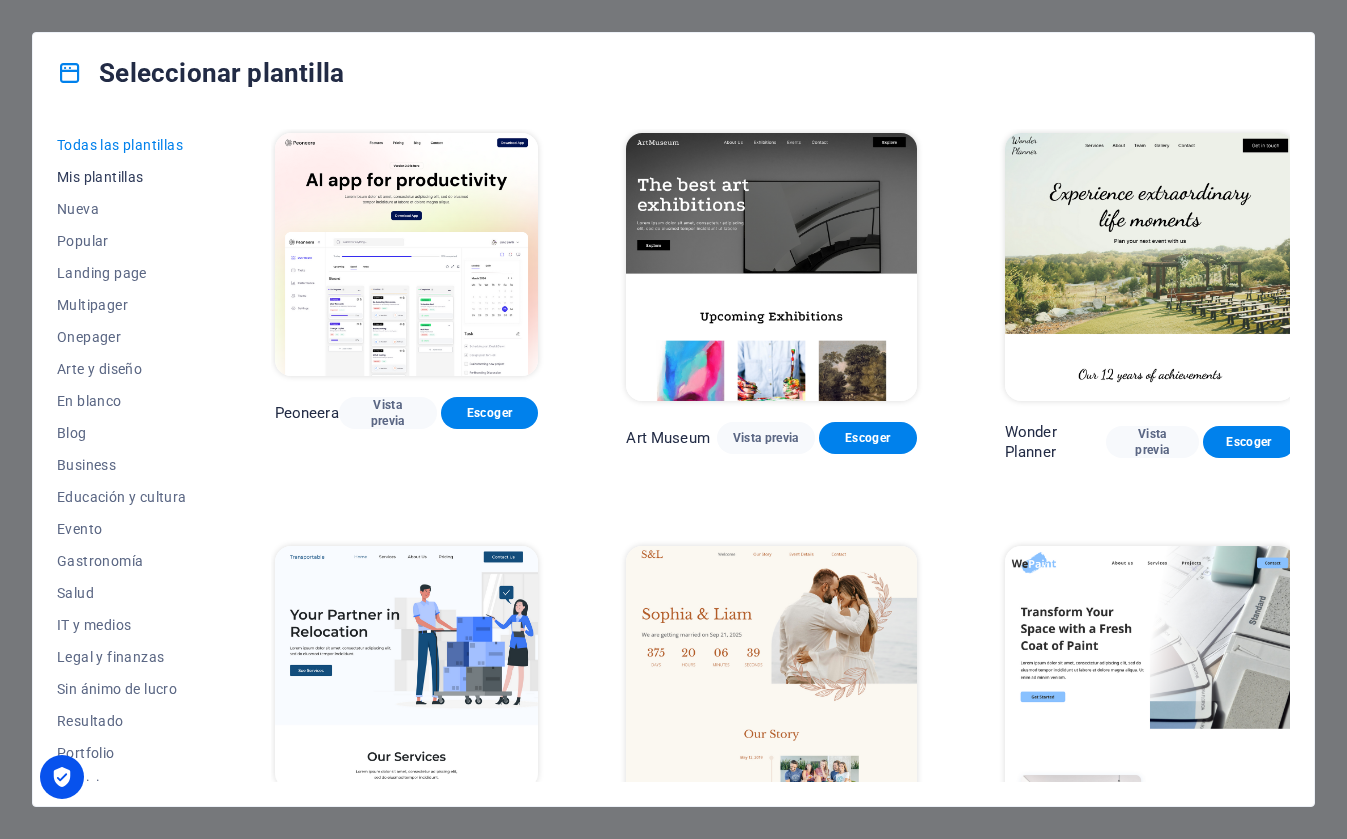 click on "Mis plantillas" at bounding box center [122, 177] 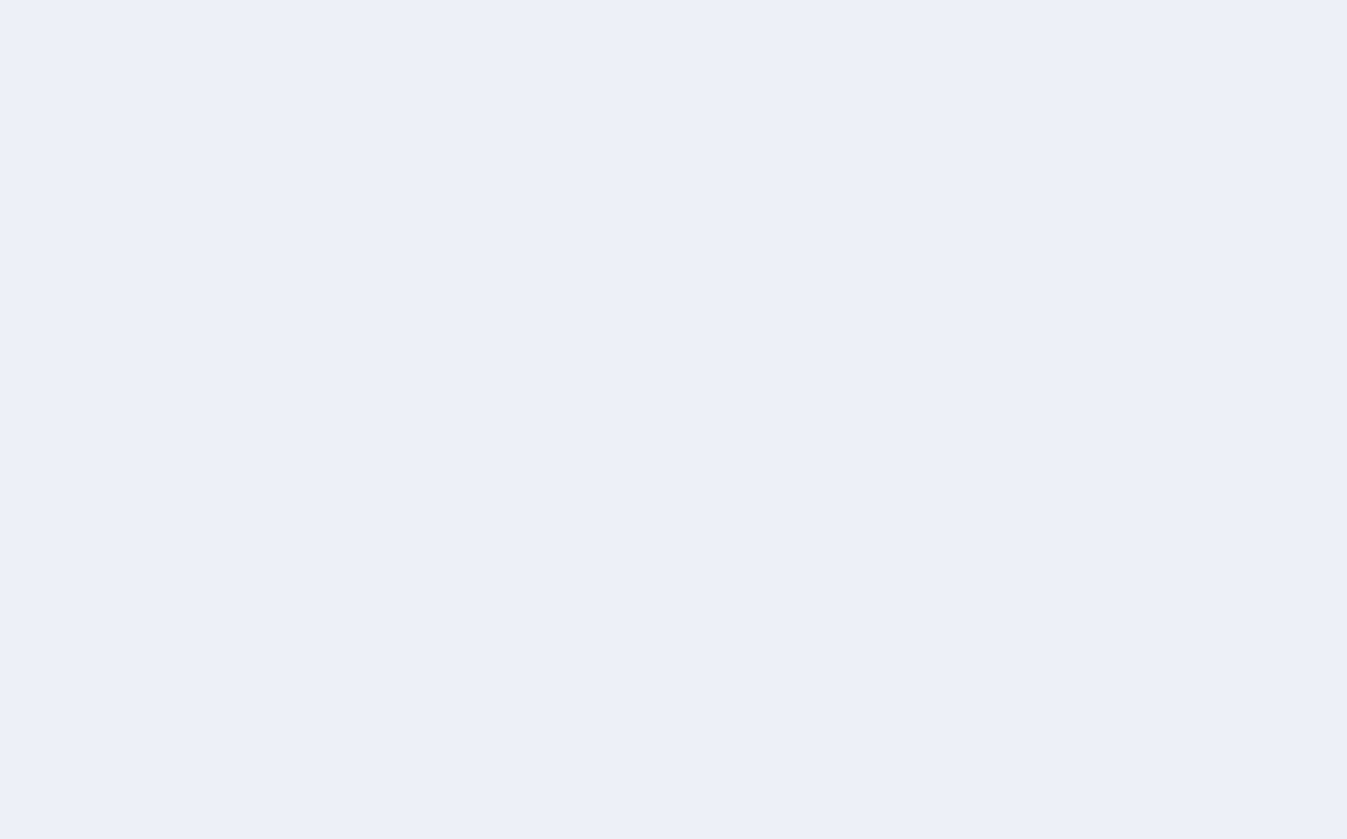 scroll, scrollTop: 0, scrollLeft: 0, axis: both 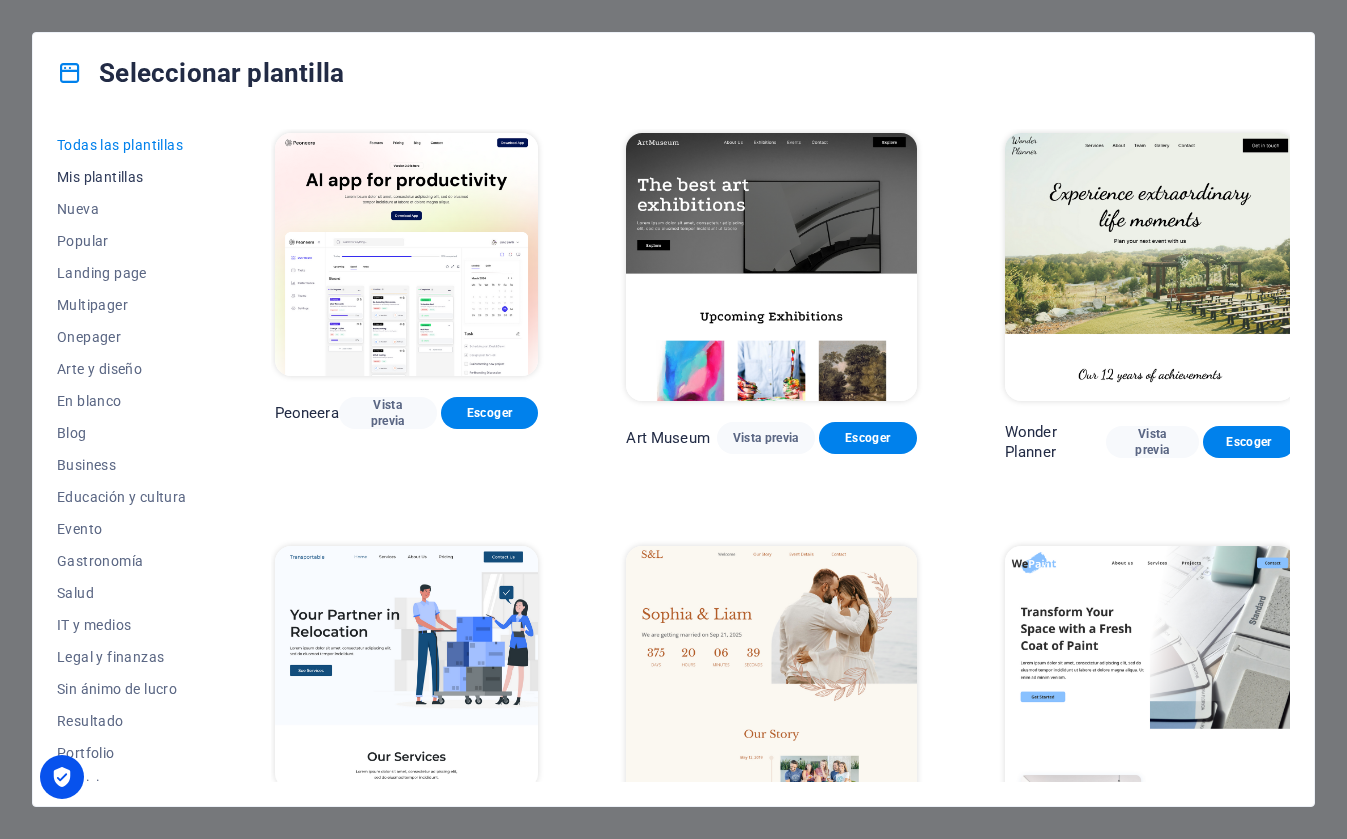 click on "Mis plantillas" at bounding box center (122, 177) 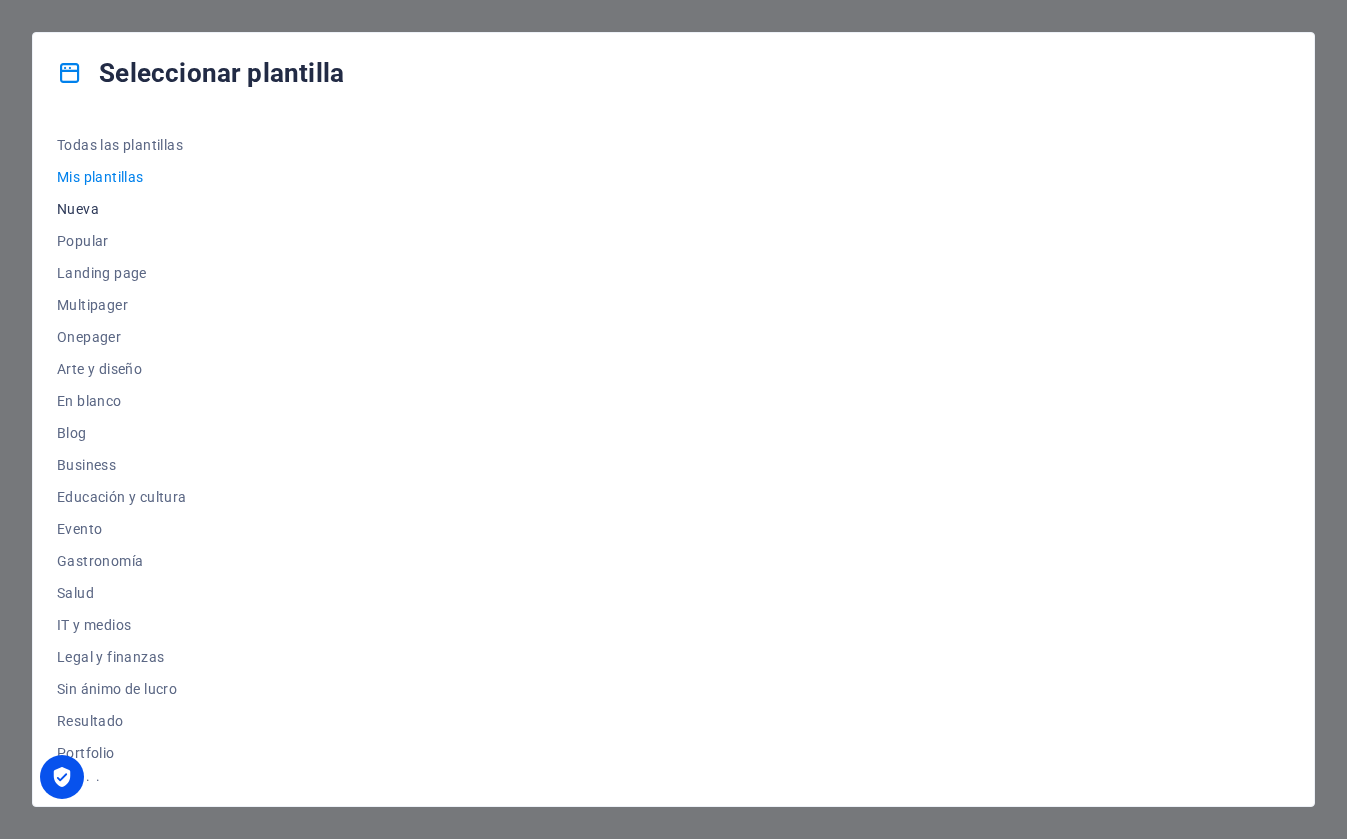 click on "Nueva" at bounding box center (122, 209) 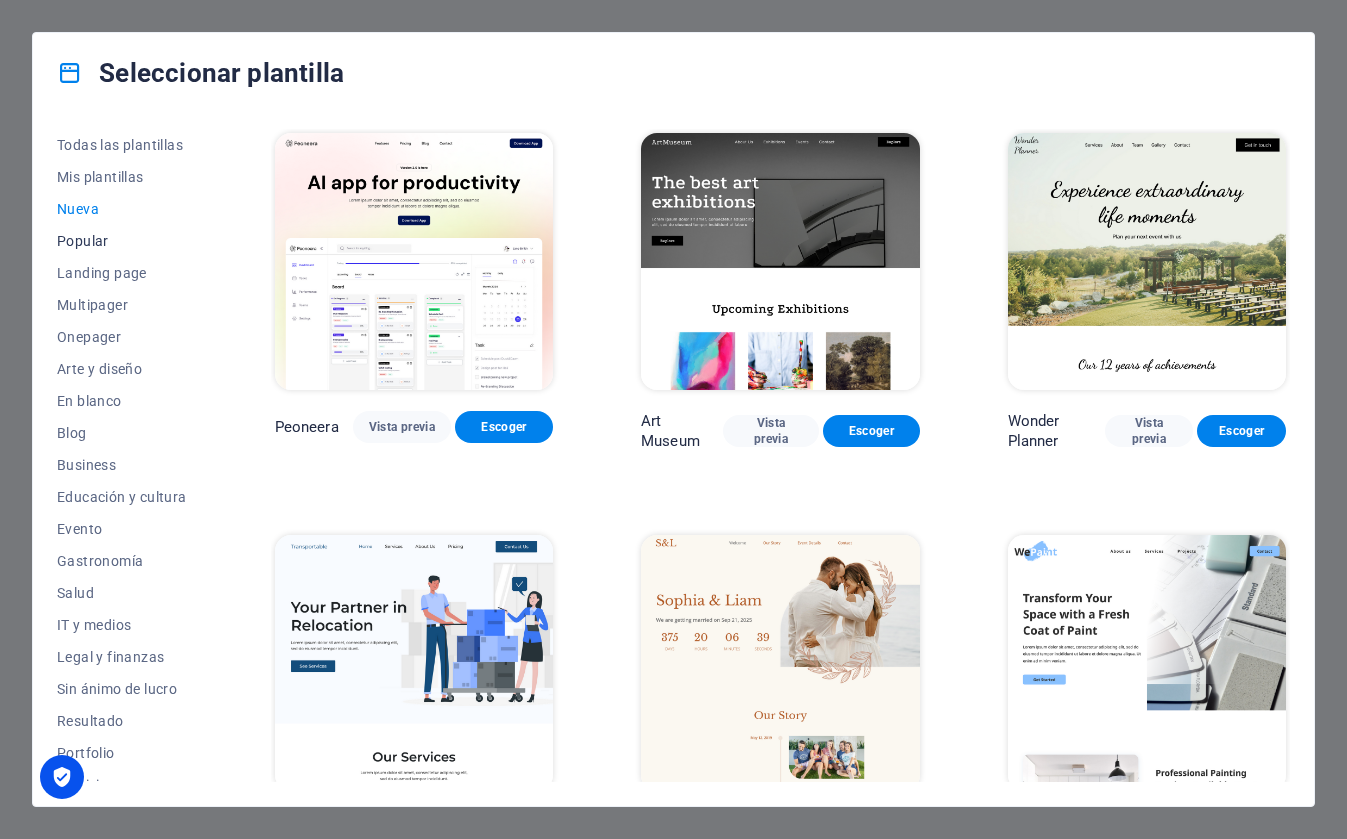 click on "Popular" at bounding box center [122, 241] 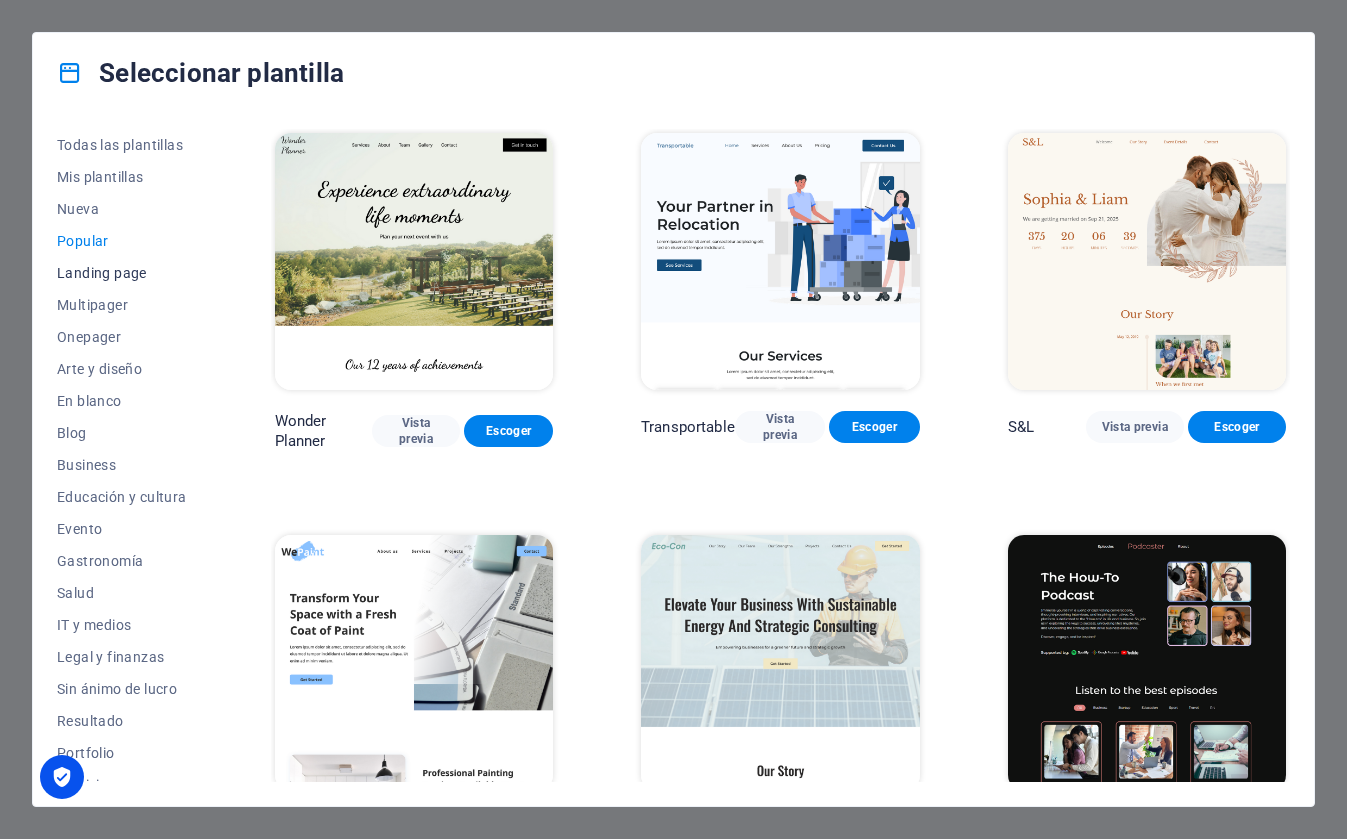 click on "Landing page" at bounding box center [122, 273] 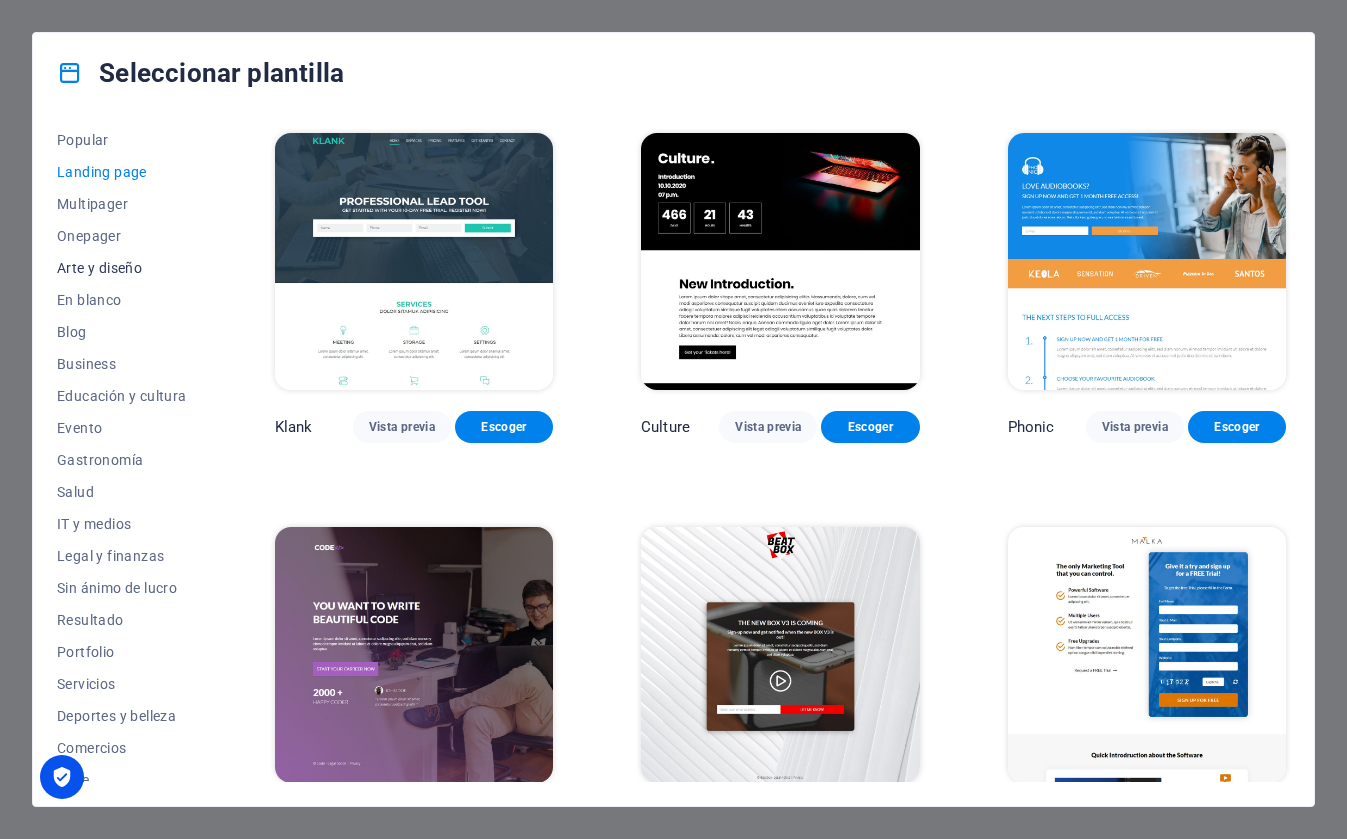 scroll, scrollTop: 147, scrollLeft: 0, axis: vertical 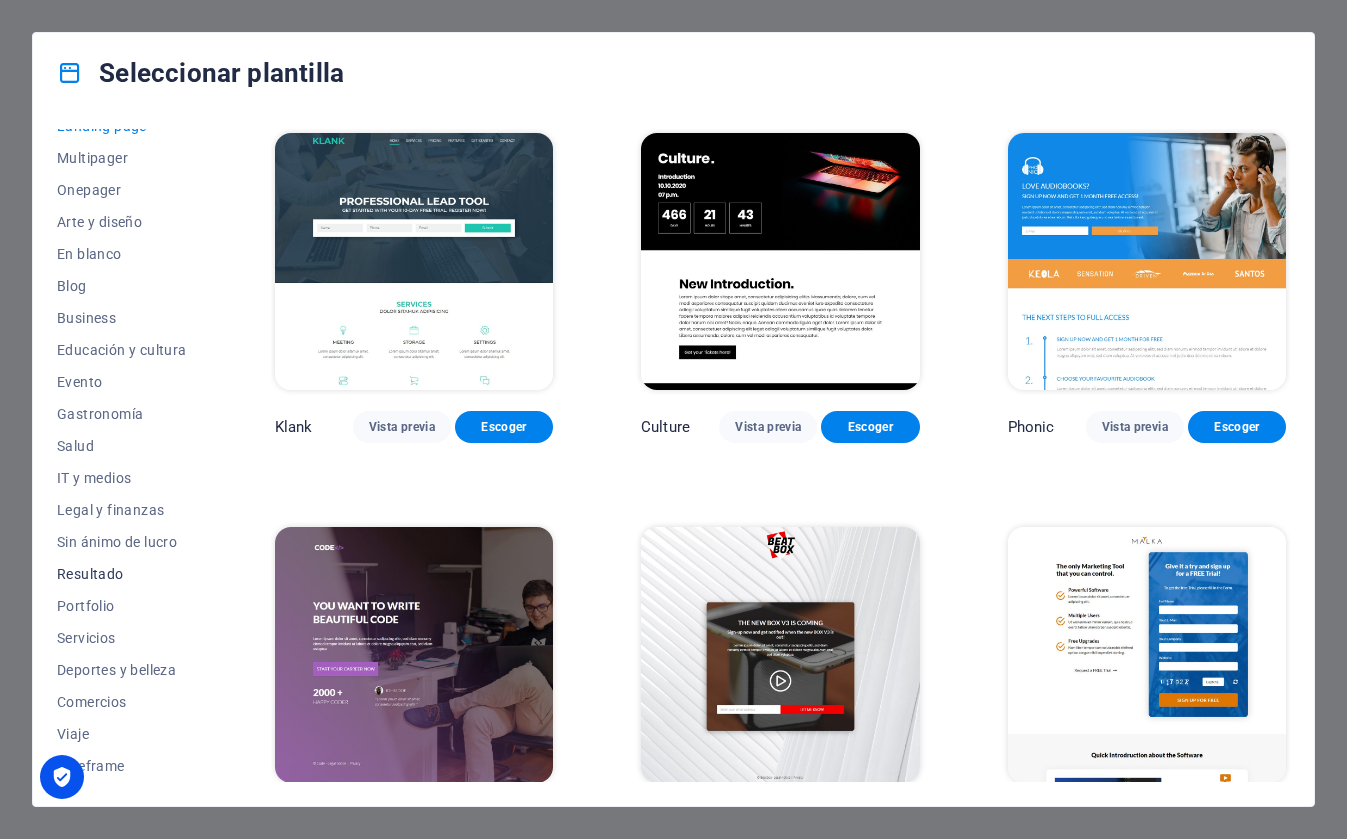 click on "Resultado" at bounding box center [122, 574] 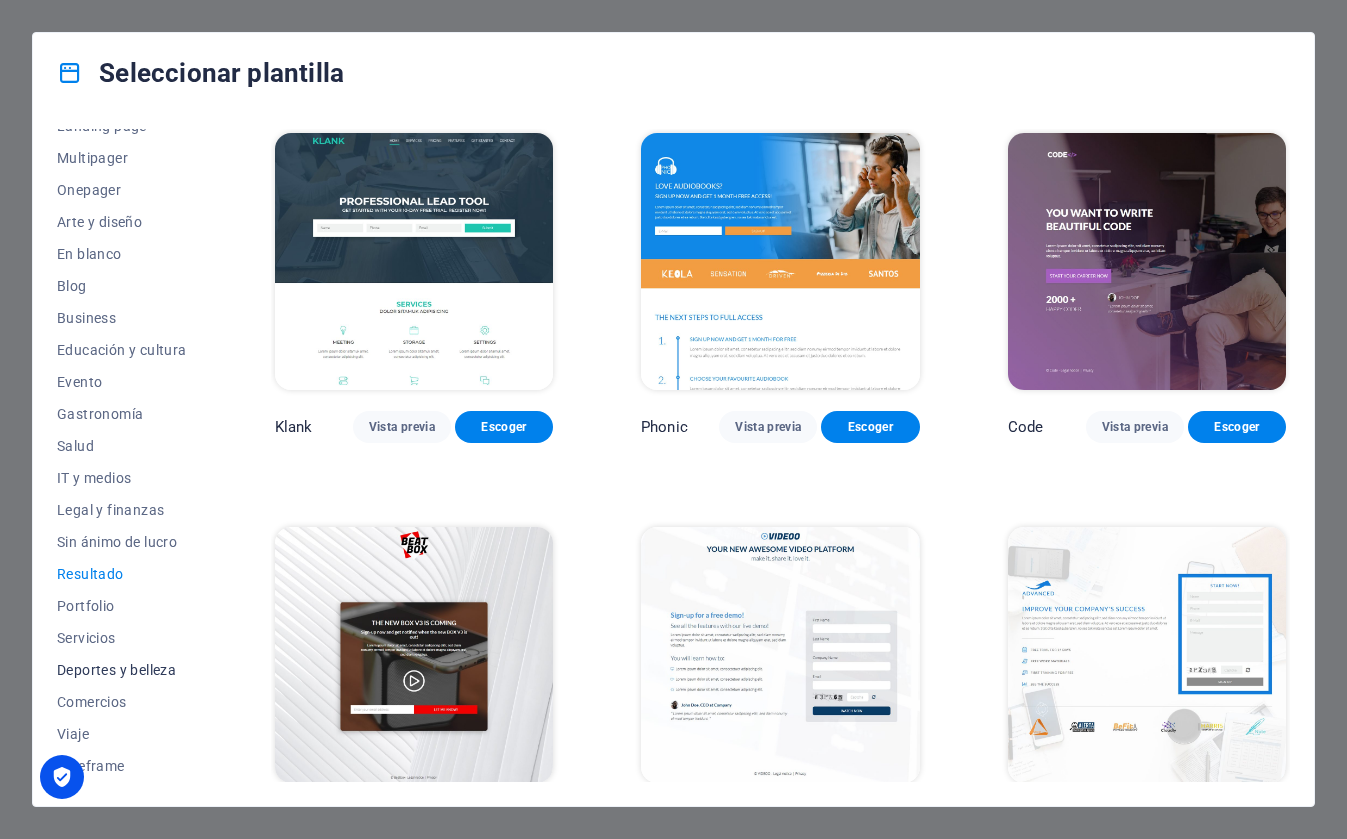 click on "Deportes y belleza" at bounding box center (122, 670) 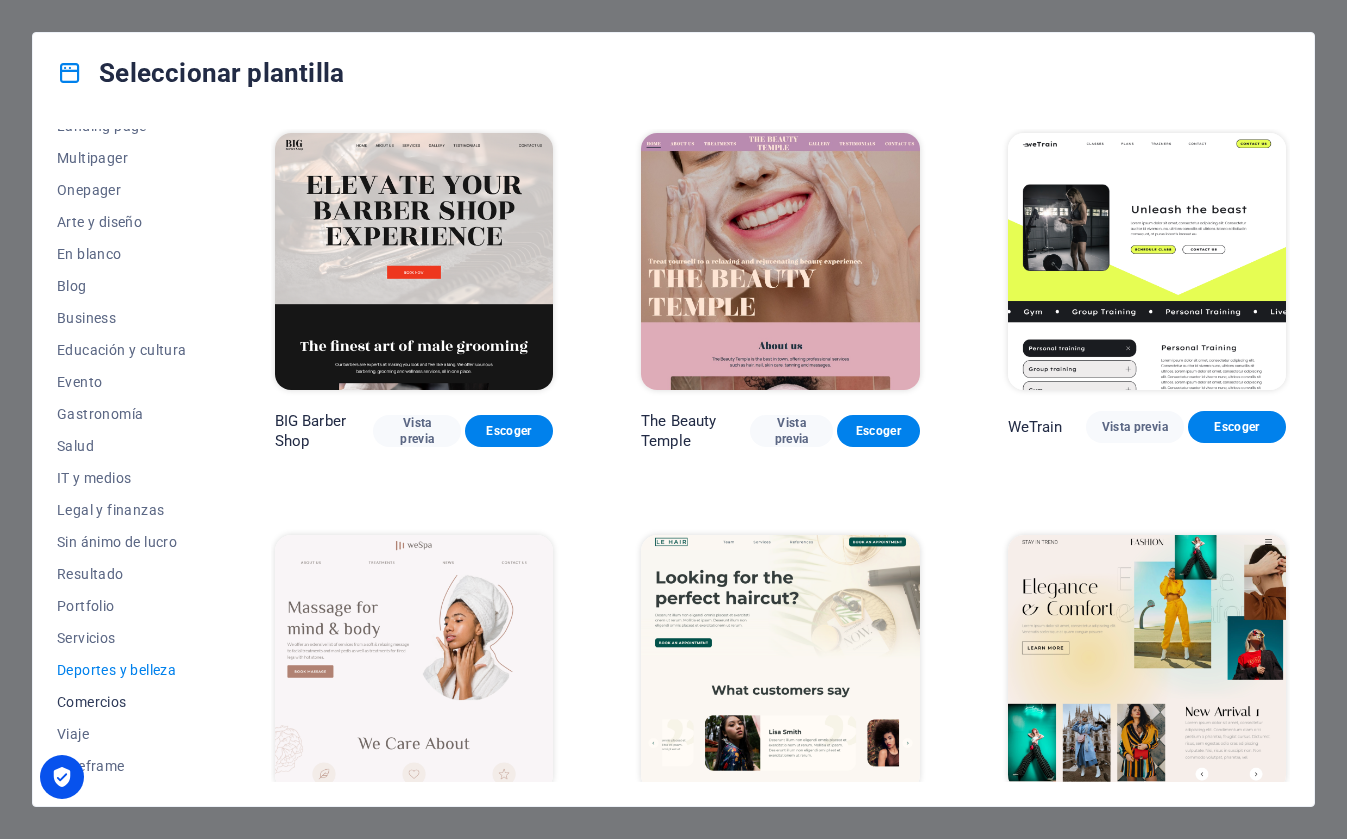 click on "Comercios" at bounding box center (122, 702) 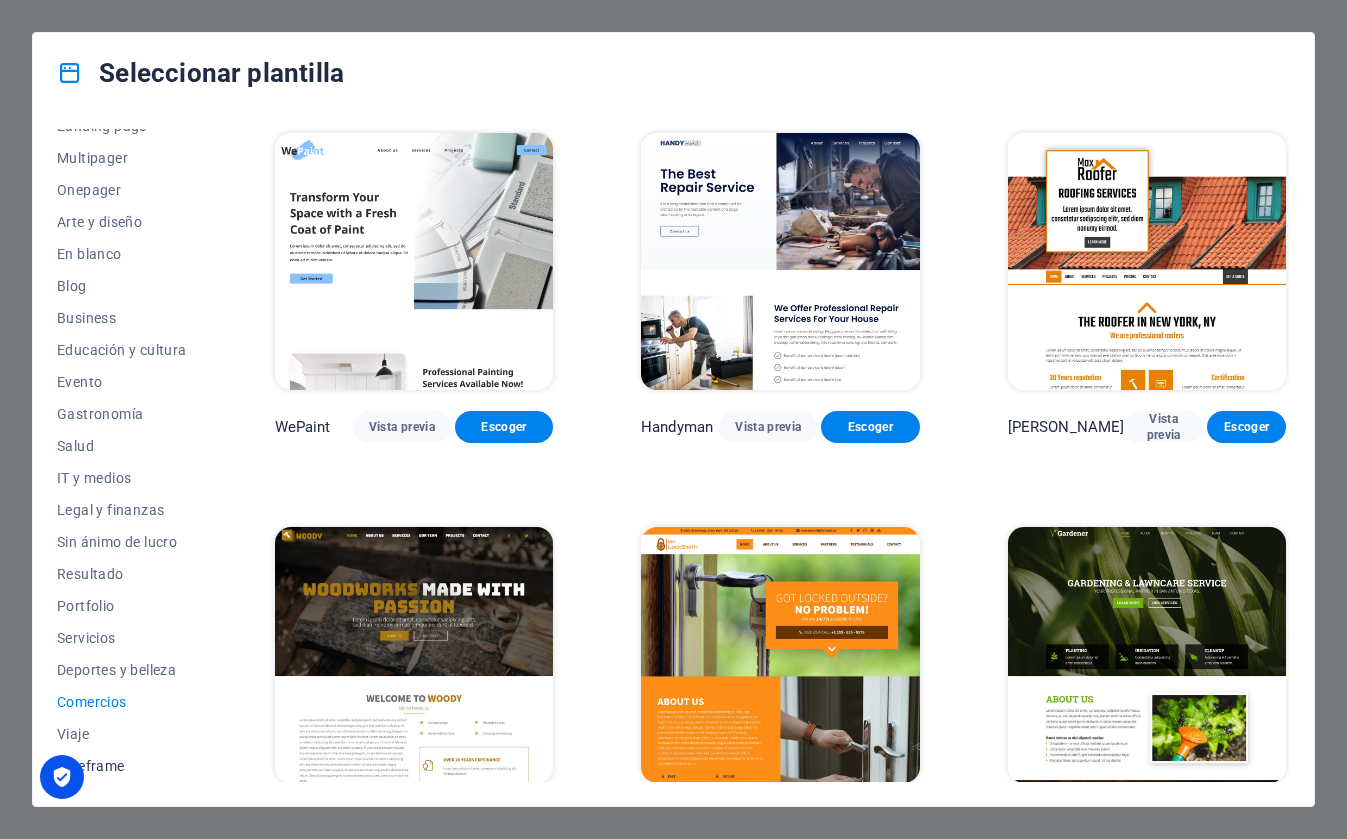 click on "Wireframe" at bounding box center (122, 766) 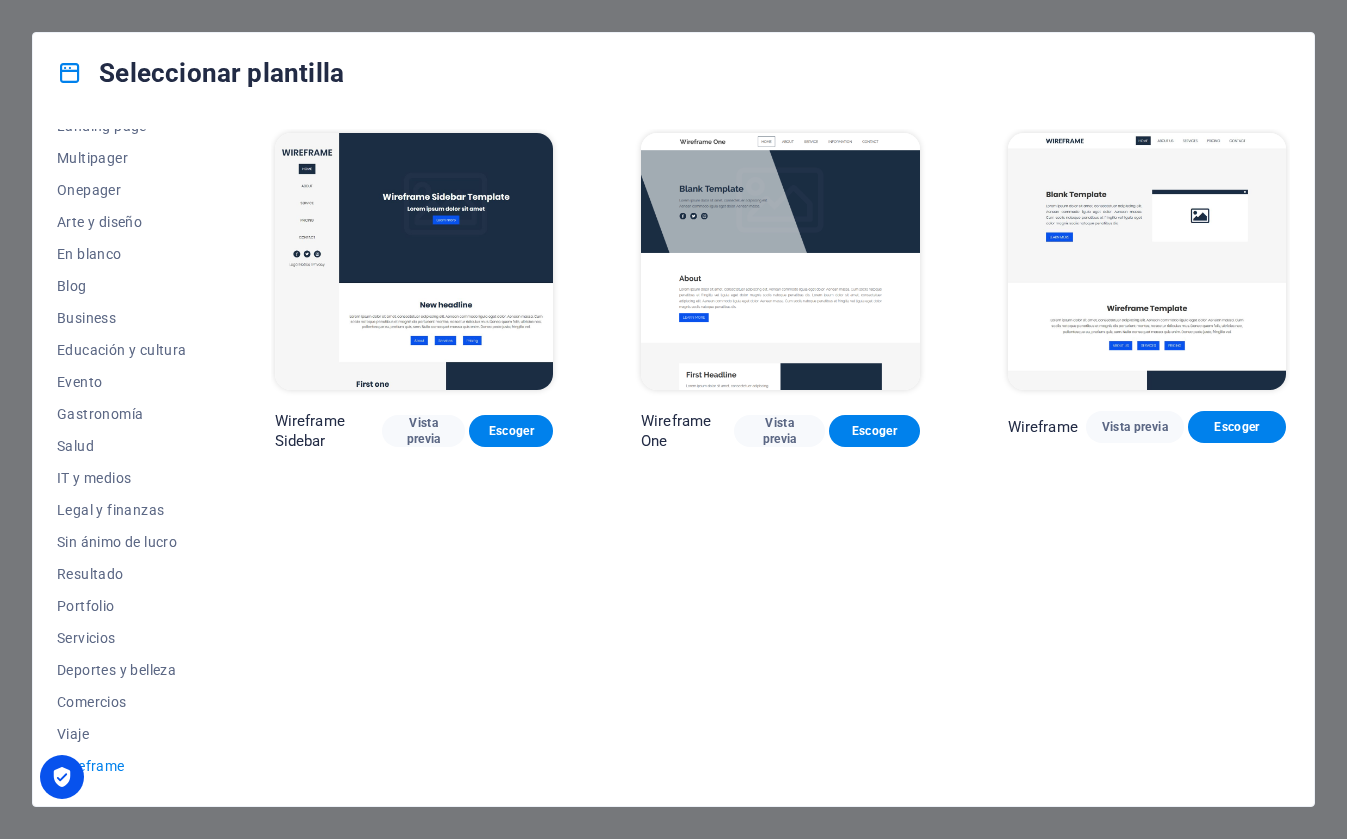 drag, startPoint x: 65, startPoint y: 774, endPoint x: 279, endPoint y: 318, distance: 503.71817 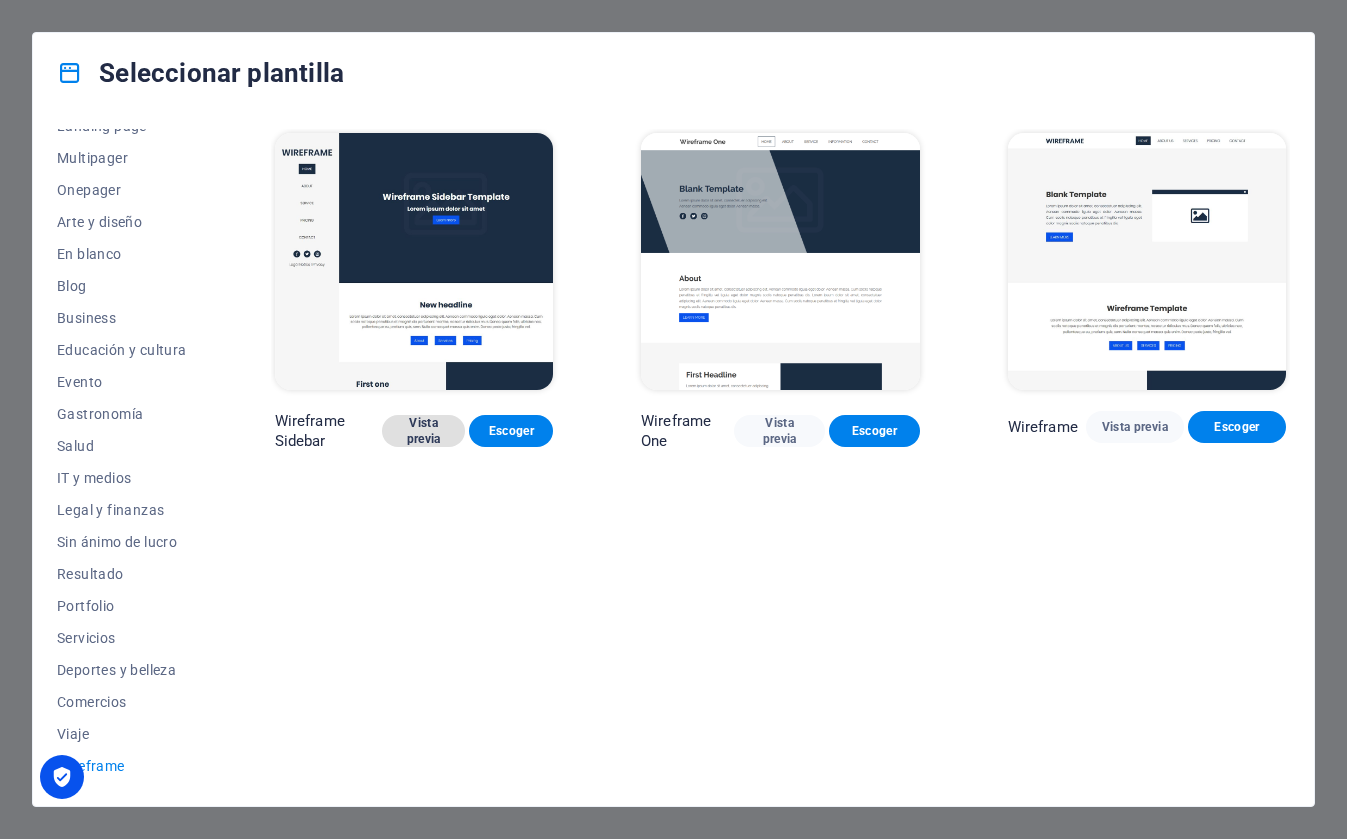 click on "Vista previa" at bounding box center (424, 431) 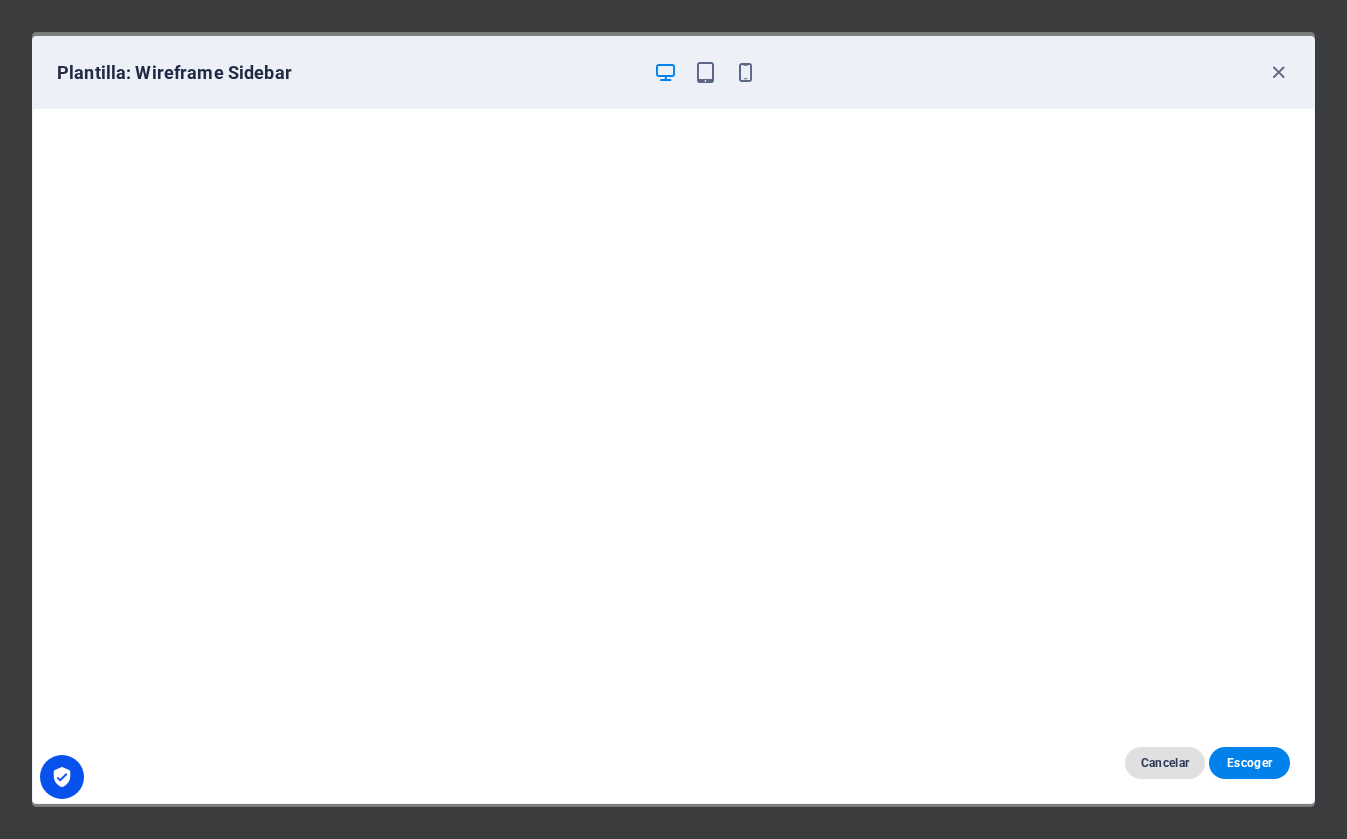click on "Cancelar" at bounding box center [1165, 763] 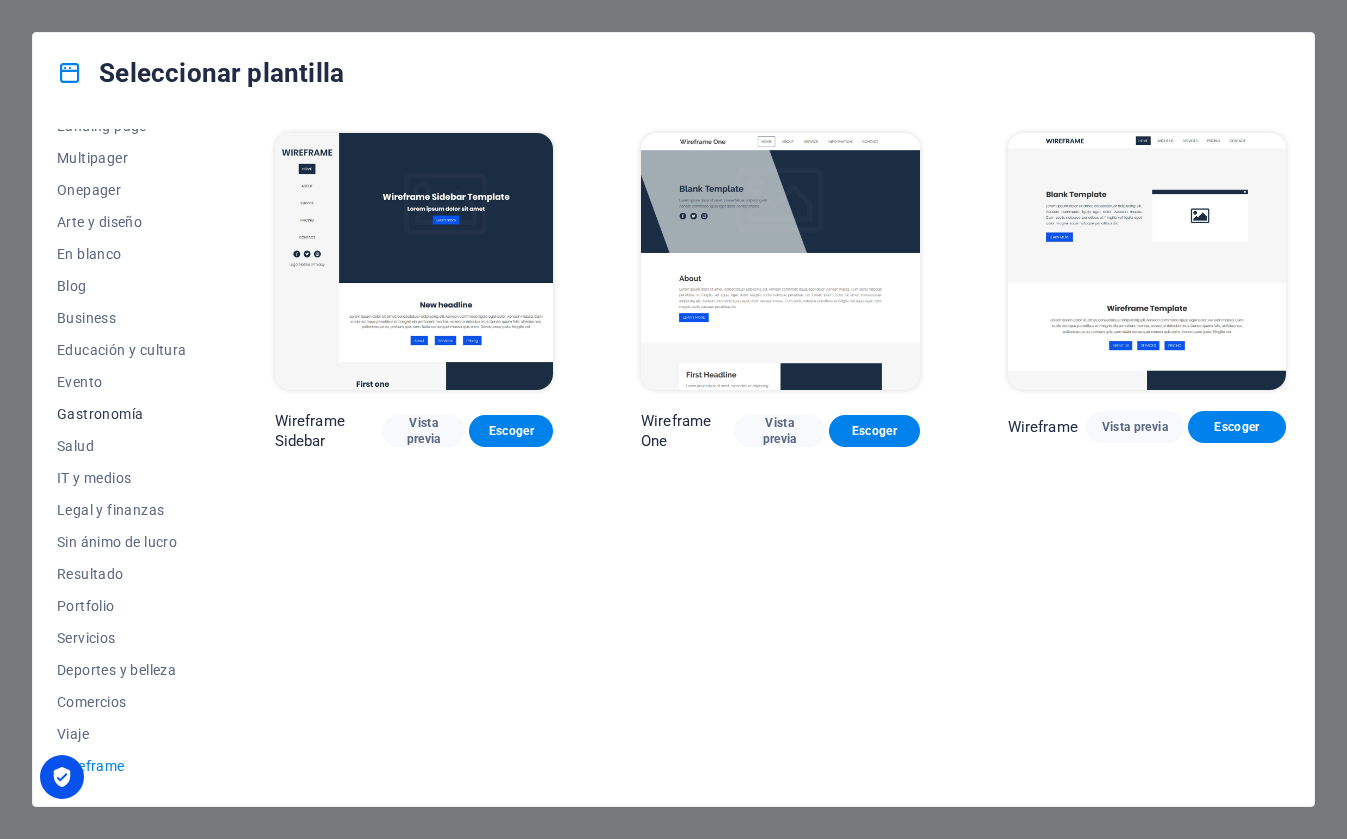 scroll, scrollTop: 0, scrollLeft: 0, axis: both 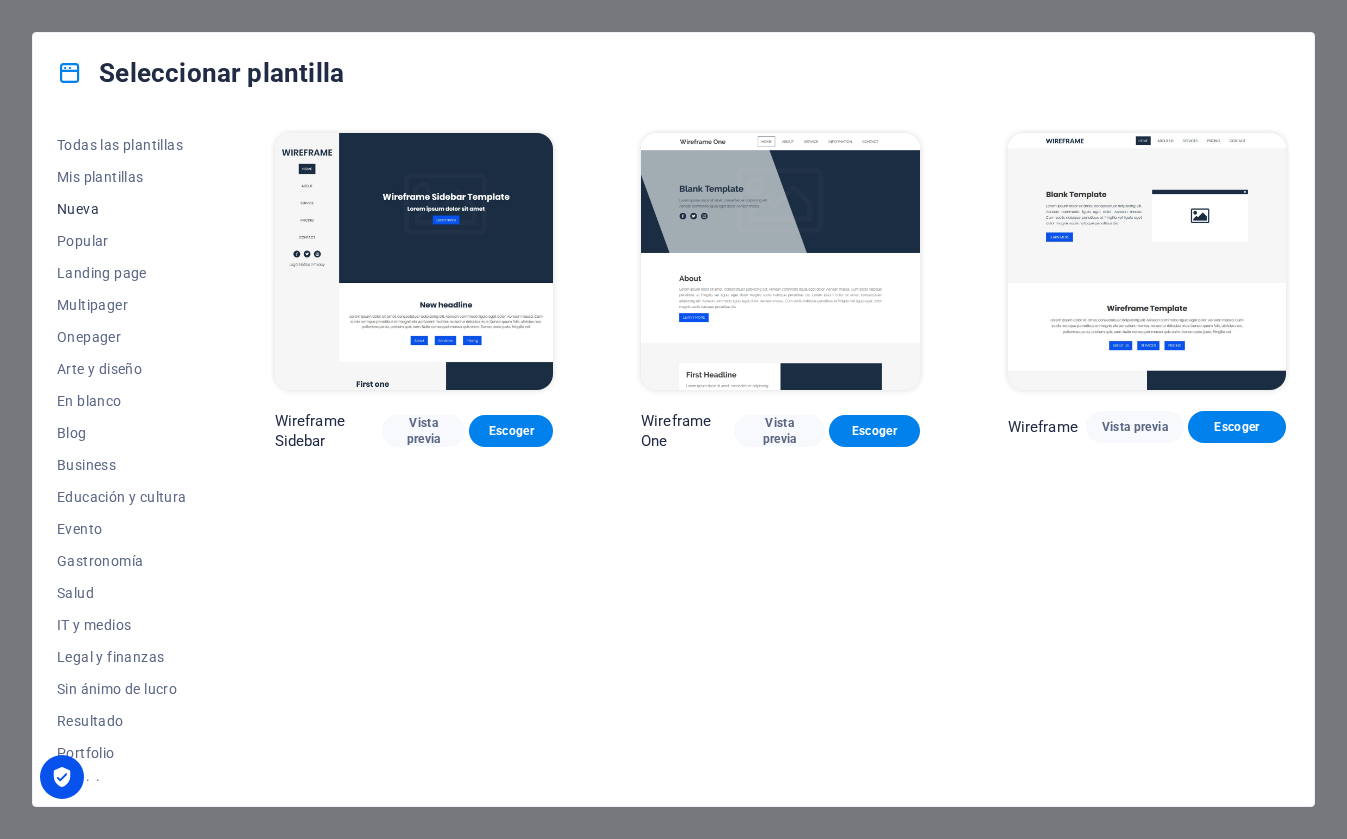 click on "Nueva" at bounding box center (122, 209) 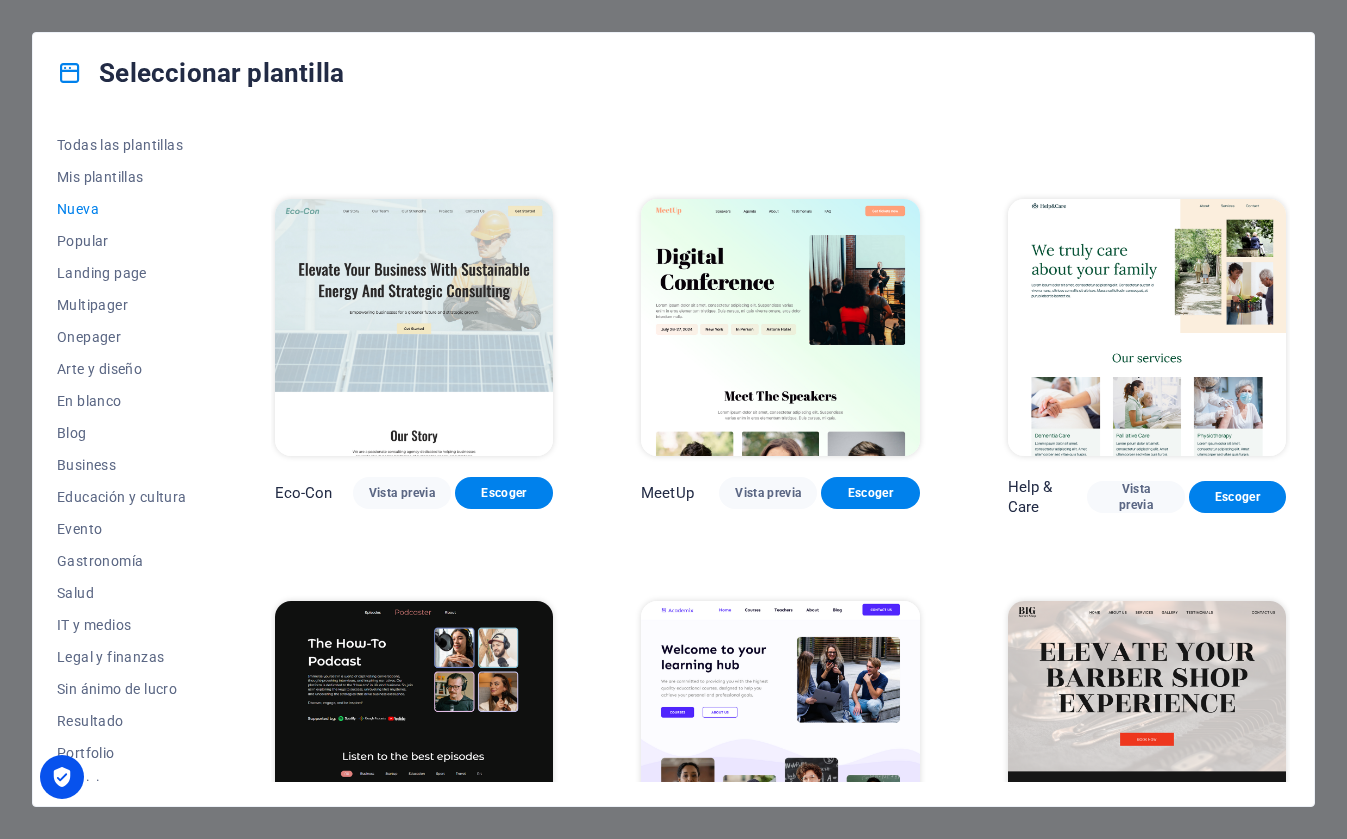 scroll, scrollTop: 0, scrollLeft: 0, axis: both 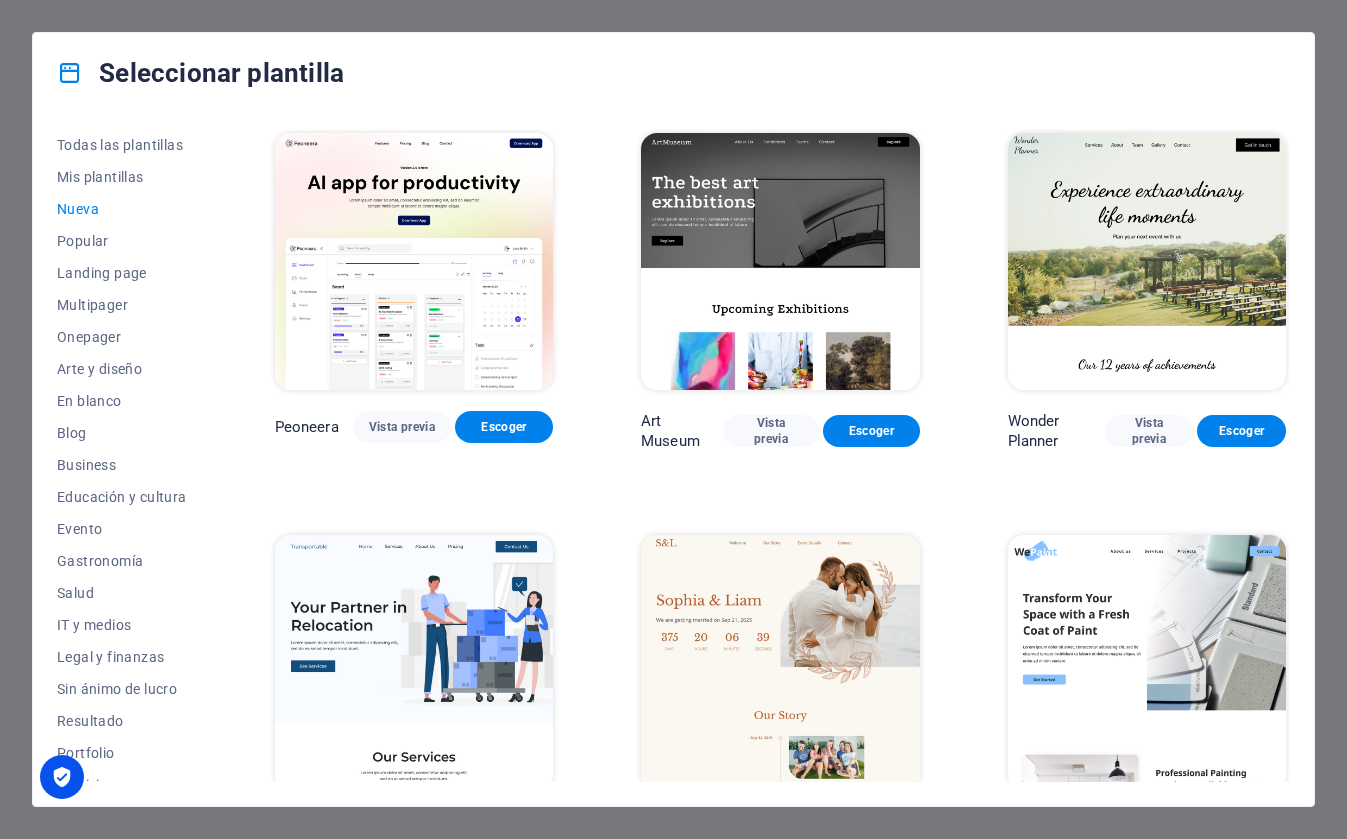 click on "Seleccionar plantilla" at bounding box center (673, 73) 